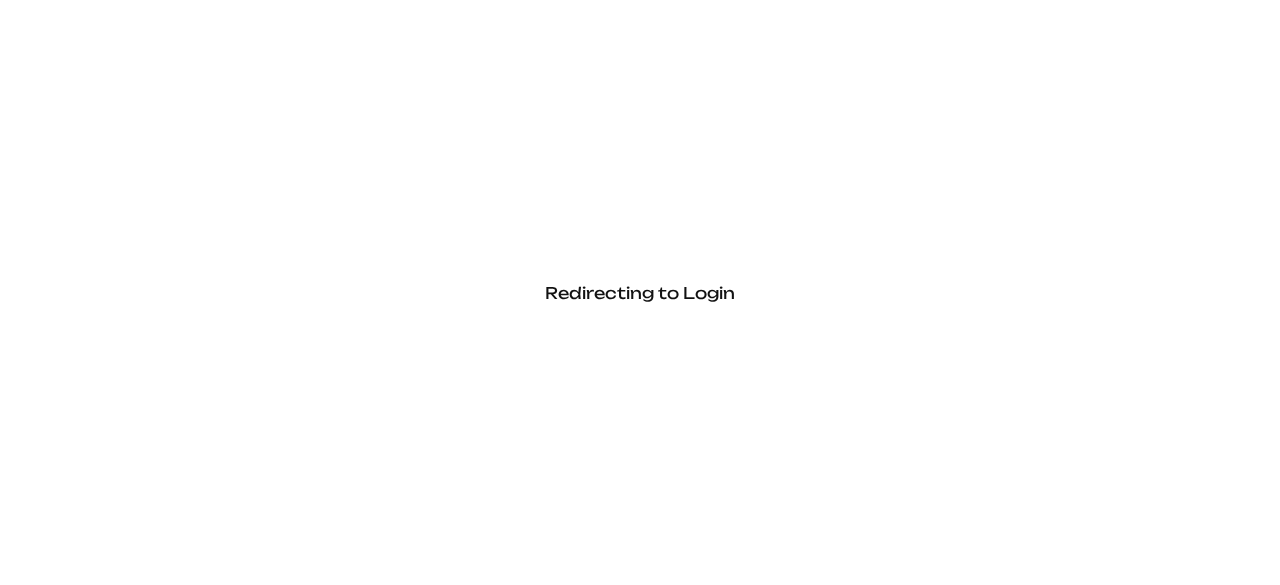 scroll, scrollTop: 0, scrollLeft: 0, axis: both 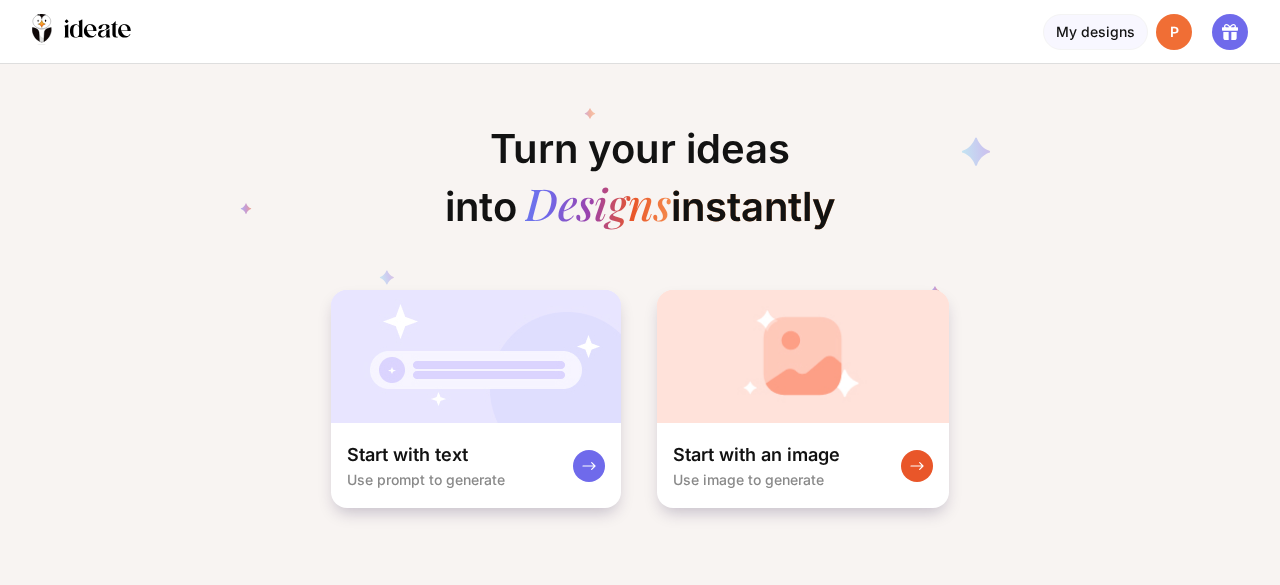 click at bounding box center [476, 356] 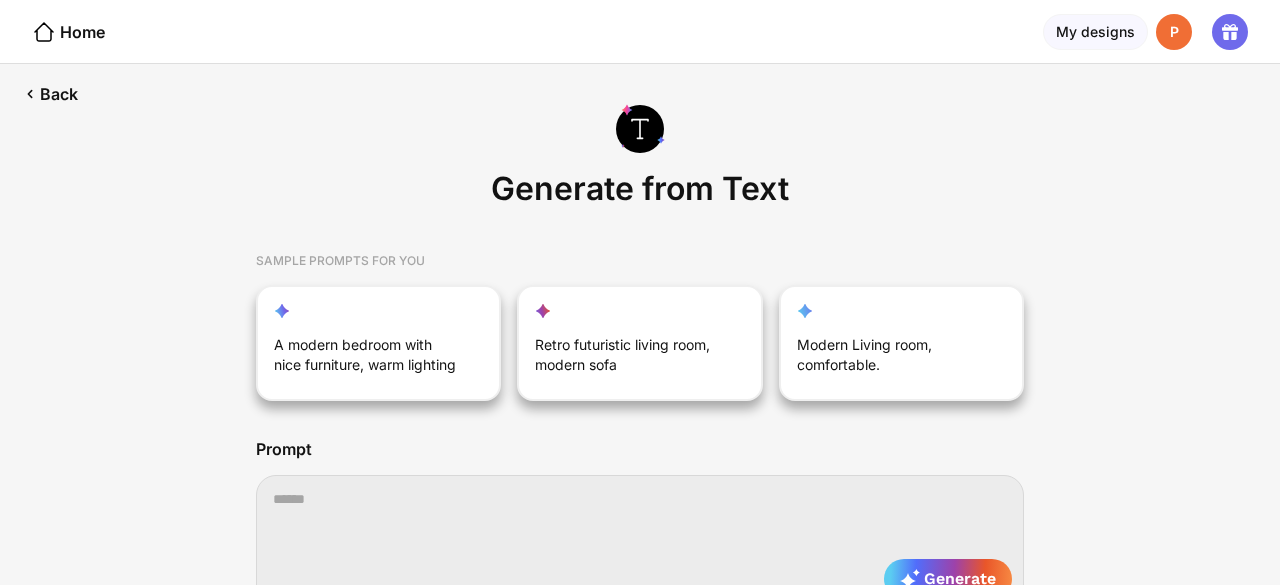 scroll, scrollTop: 0, scrollLeft: 0, axis: both 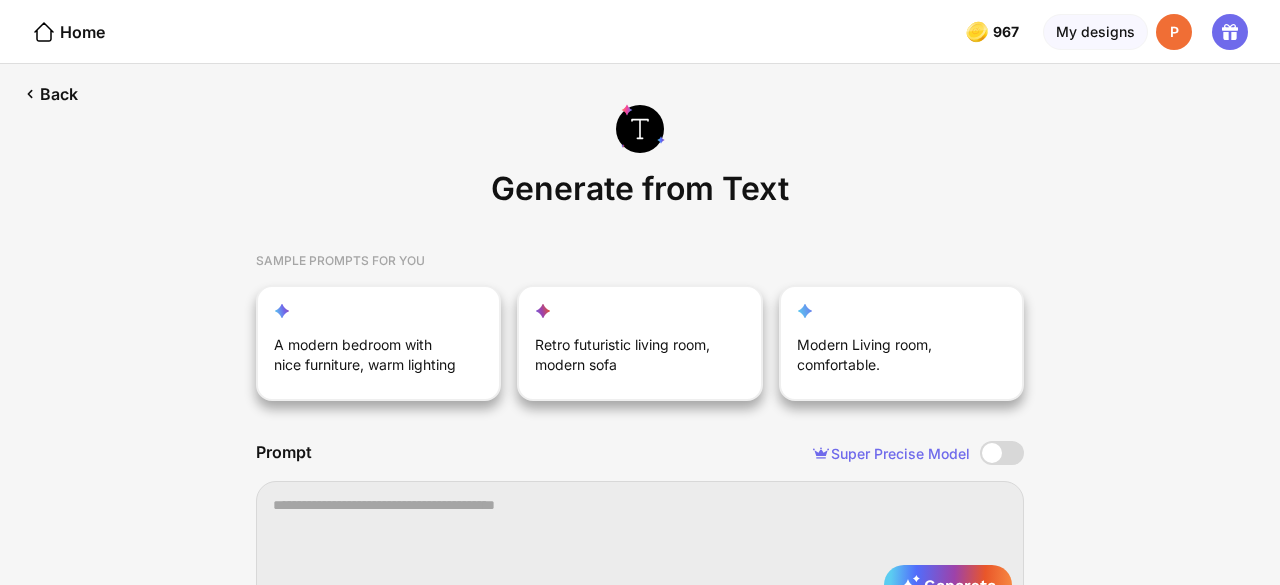 click at bounding box center (640, 547) 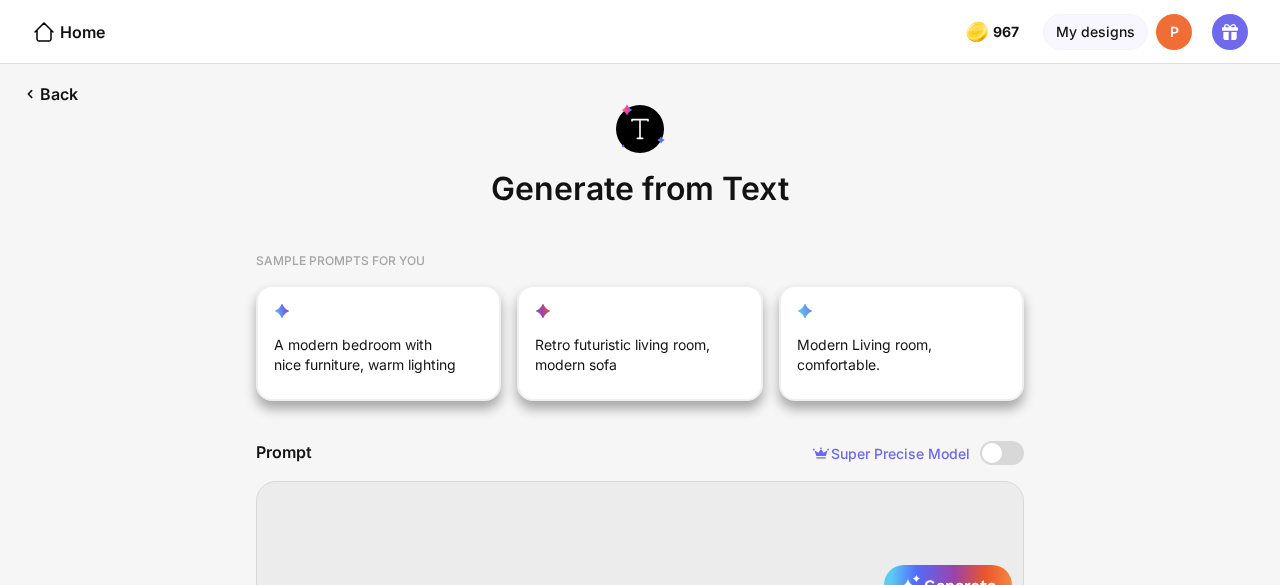 type on "*" 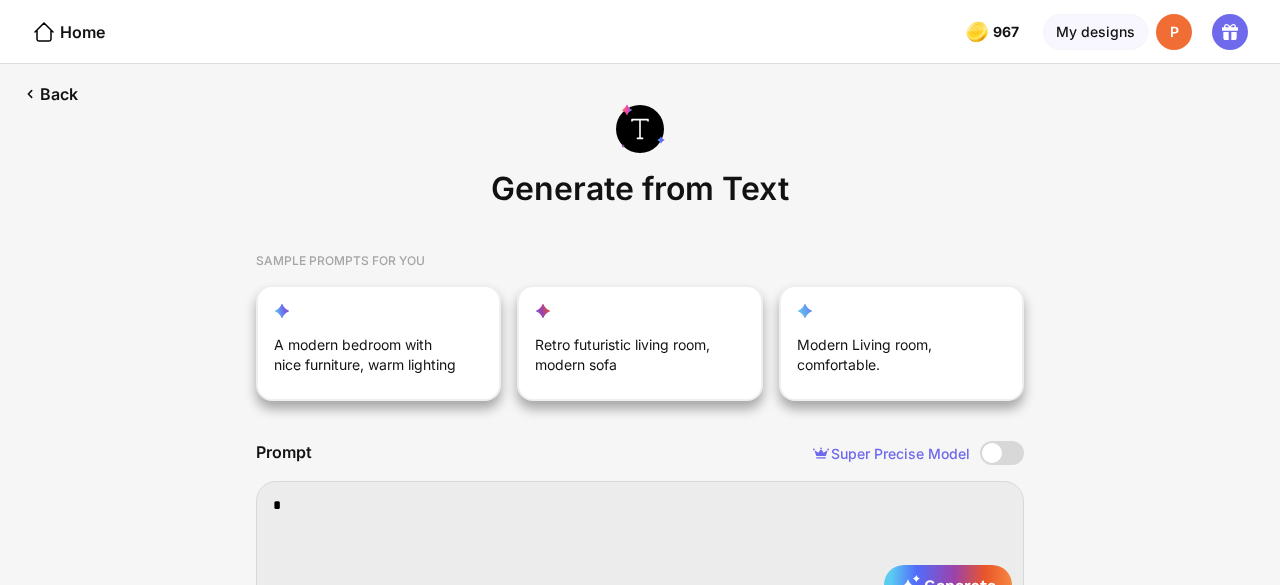 type on "**" 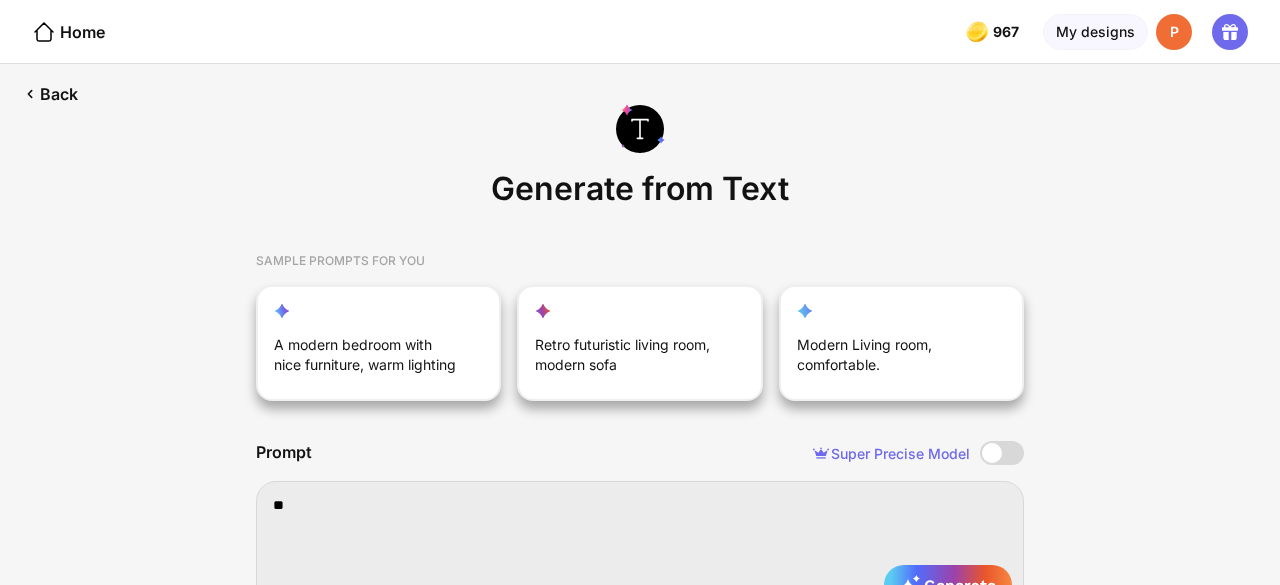 type on "***" 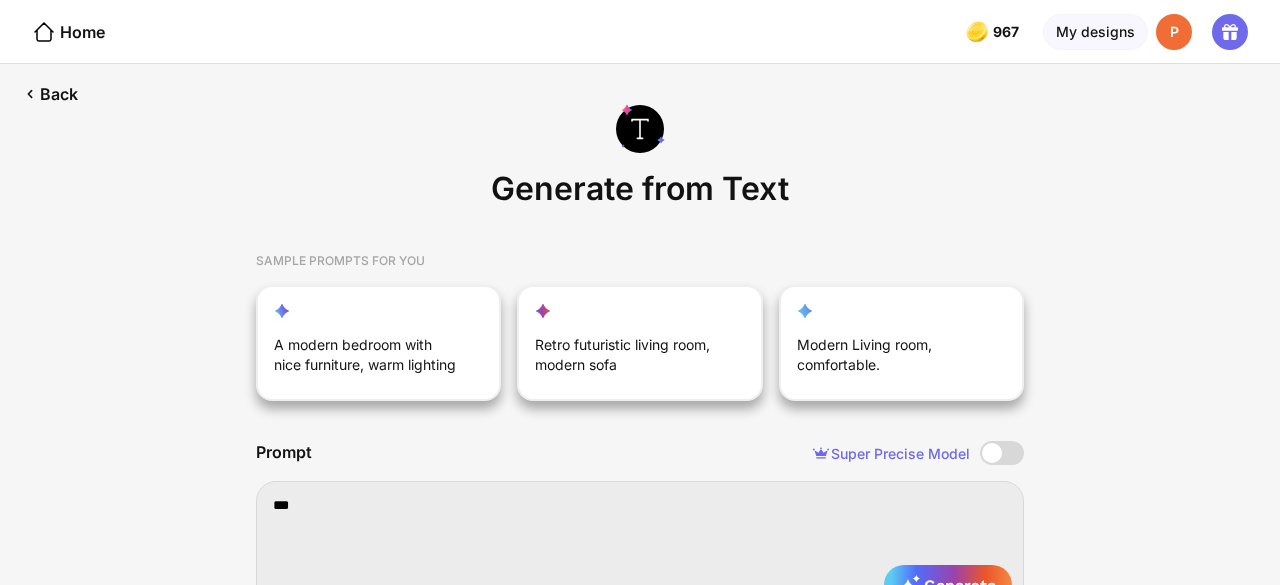 type on "***" 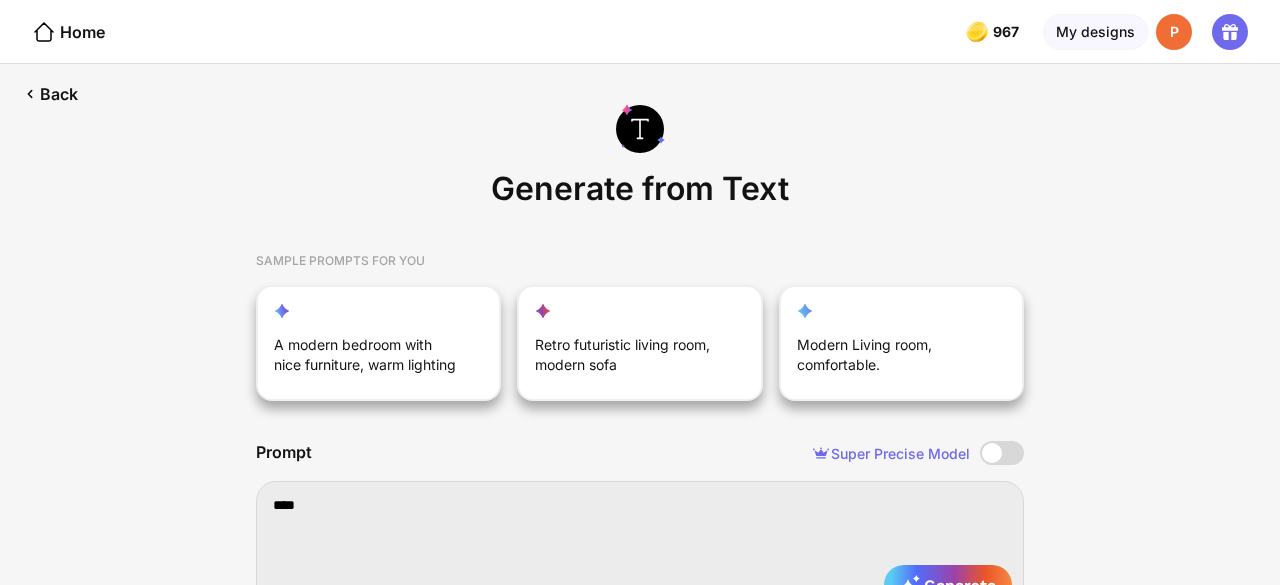 type on "*****" 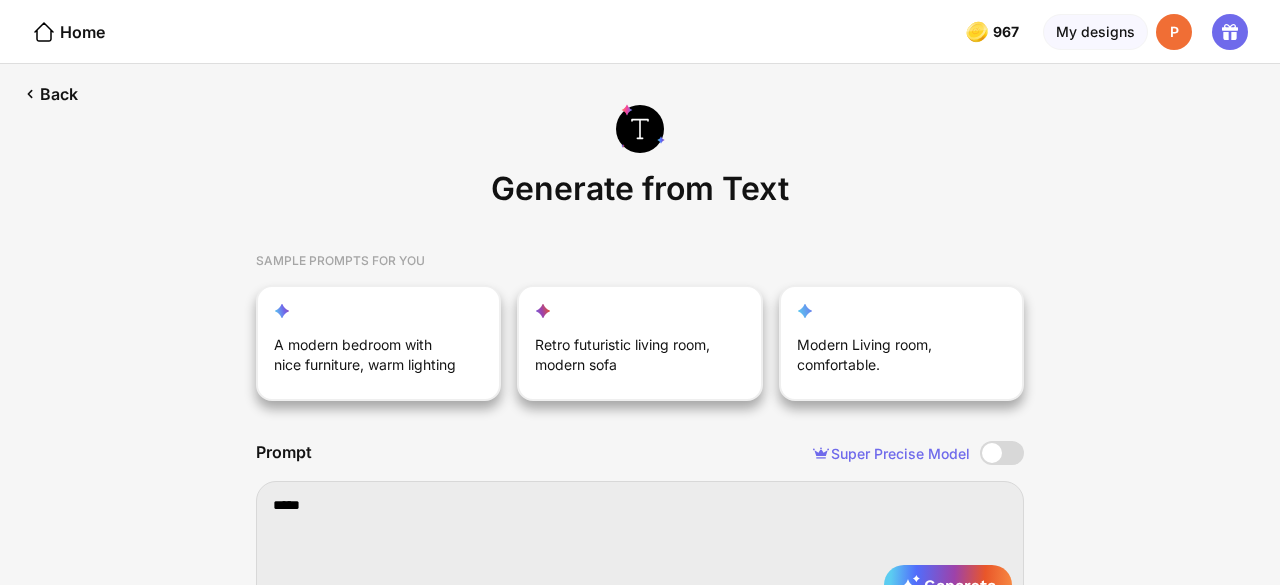 type on "******" 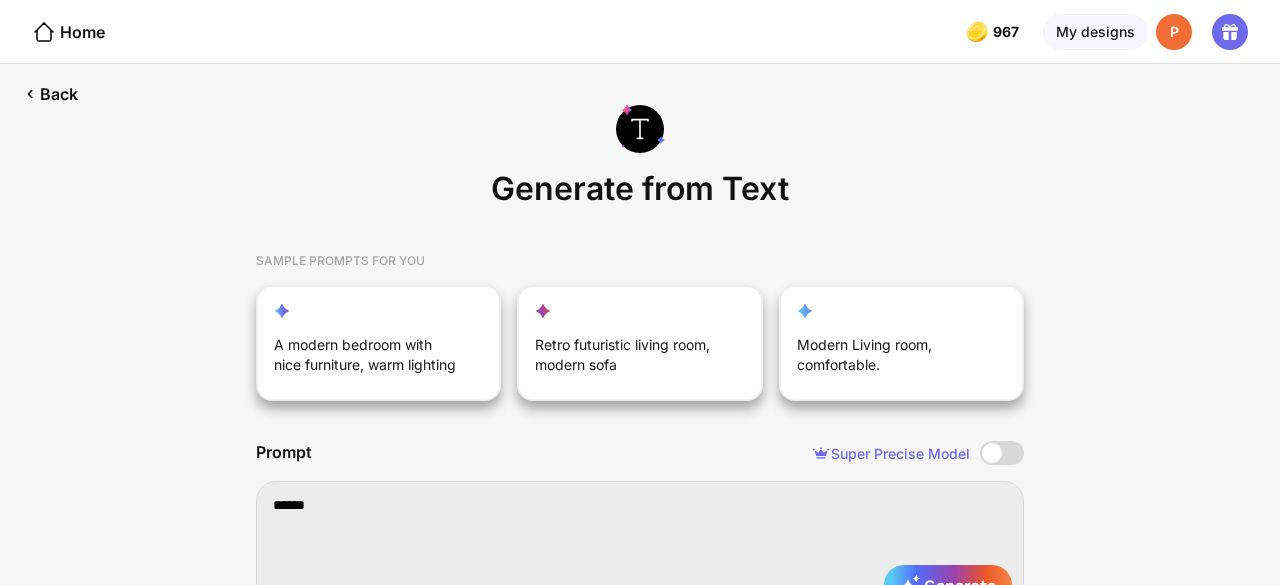 type on "******" 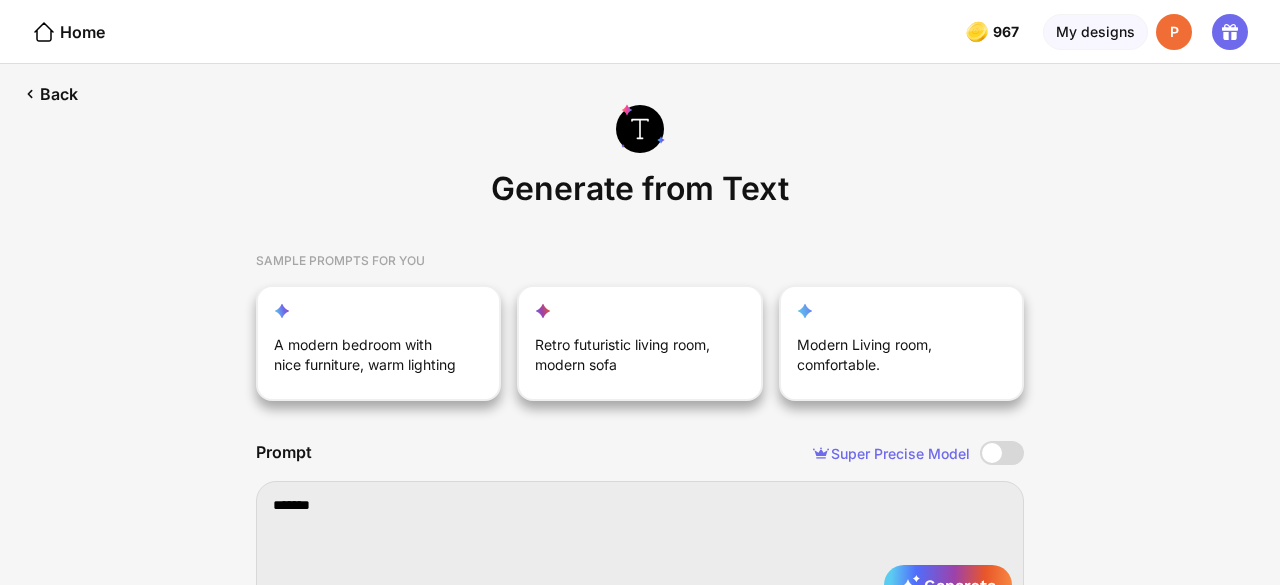 type on "********" 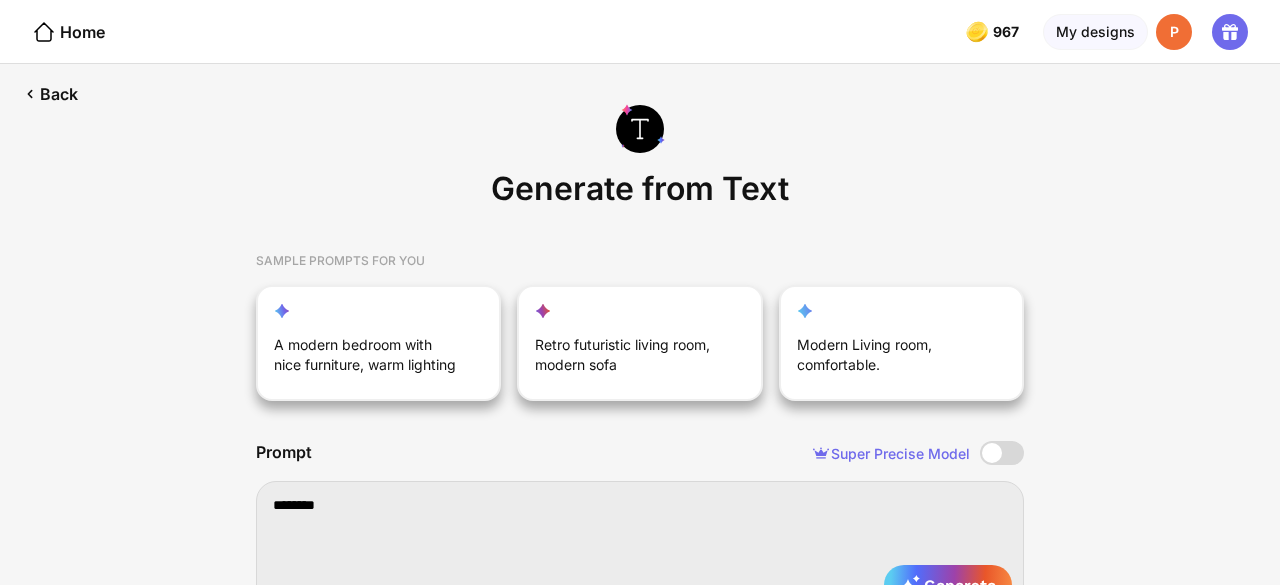 type on "*********" 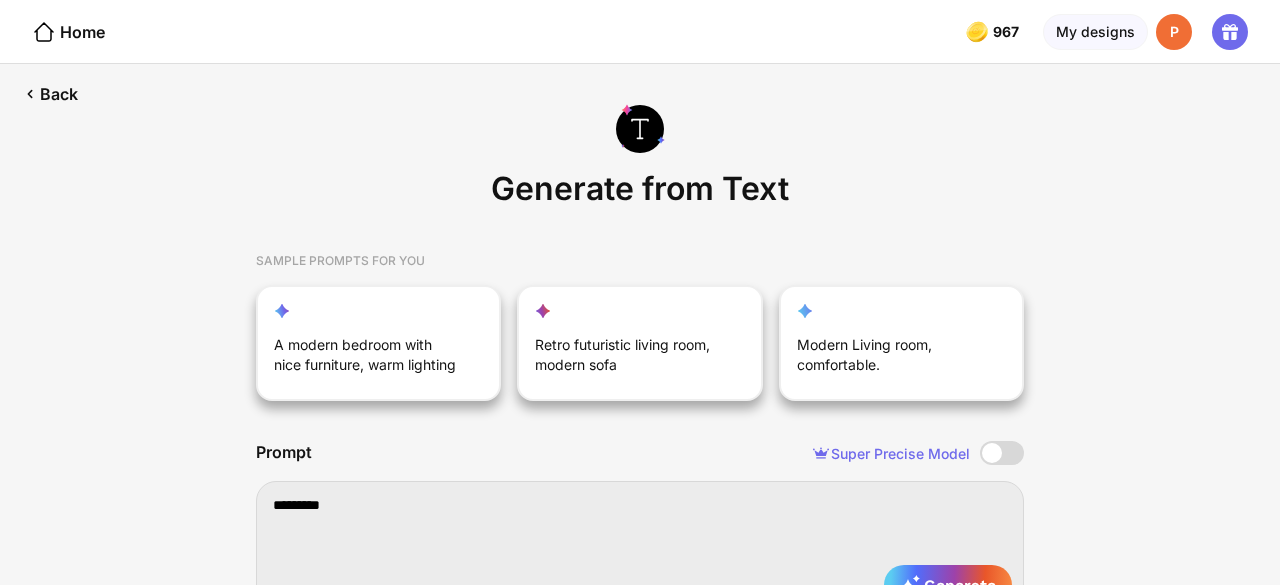 type on "**********" 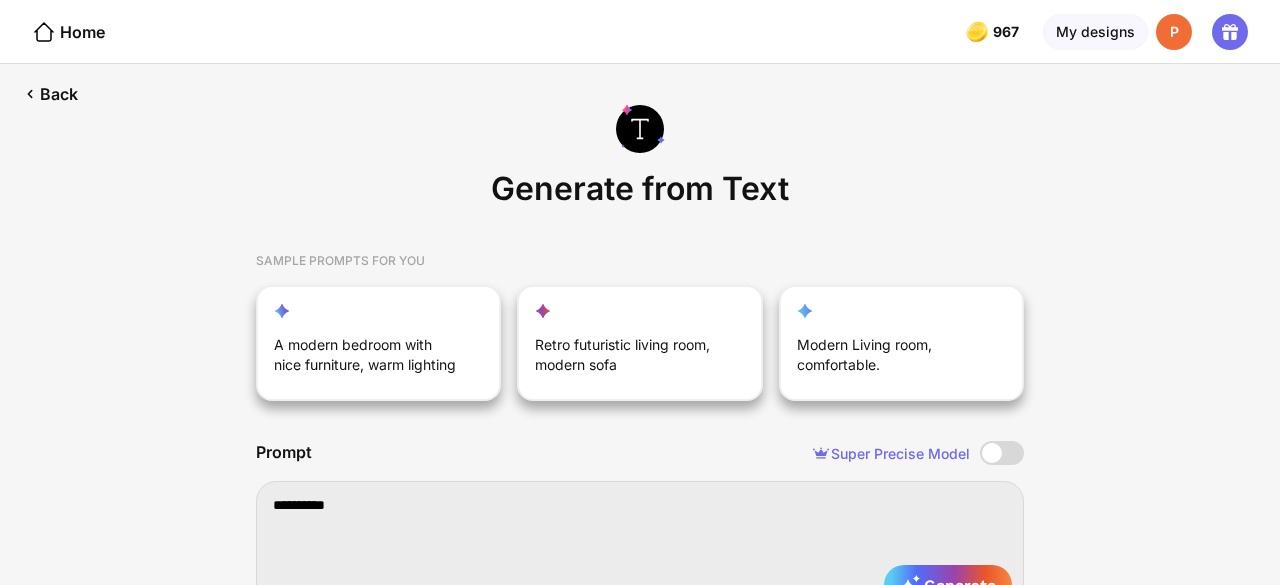 type on "**********" 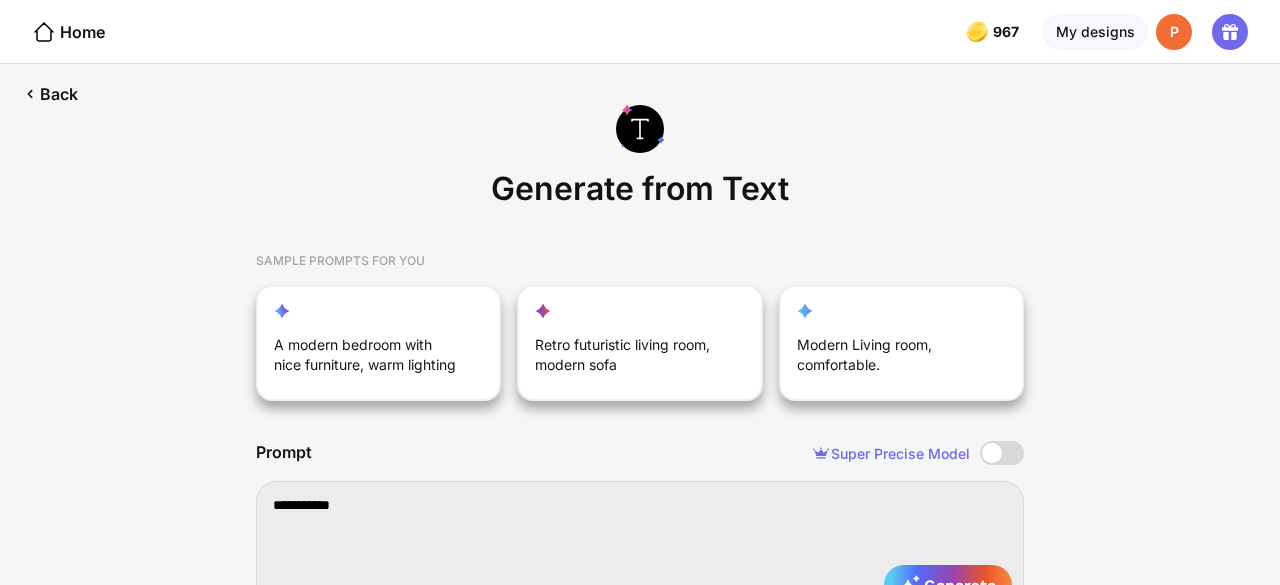 type on "**********" 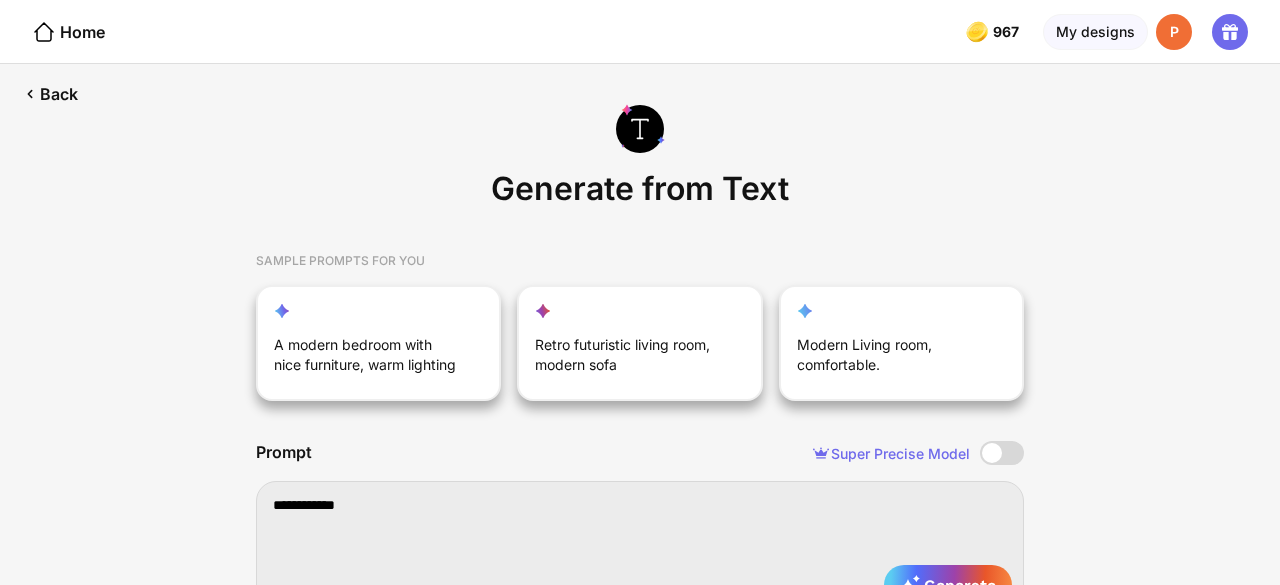 type on "**********" 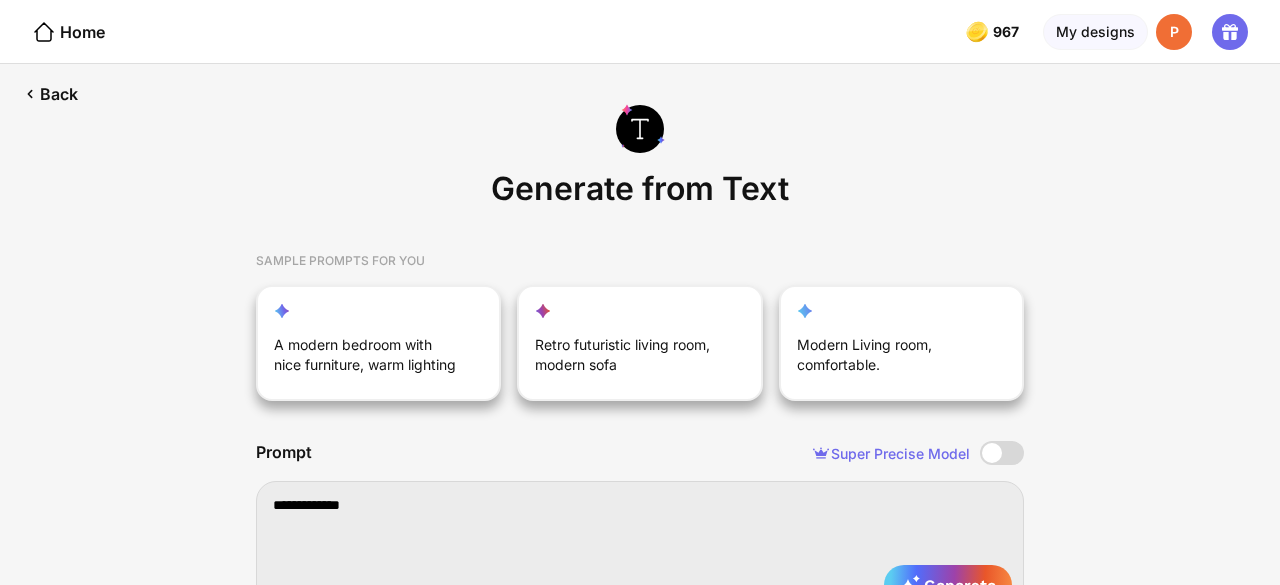 type on "**********" 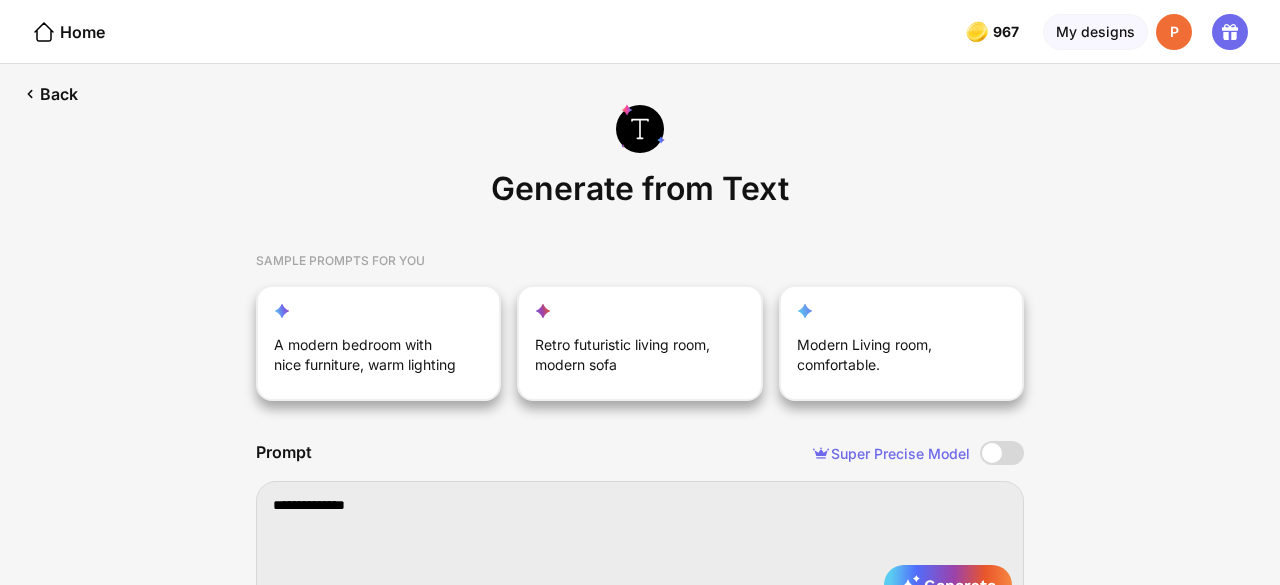 type on "**********" 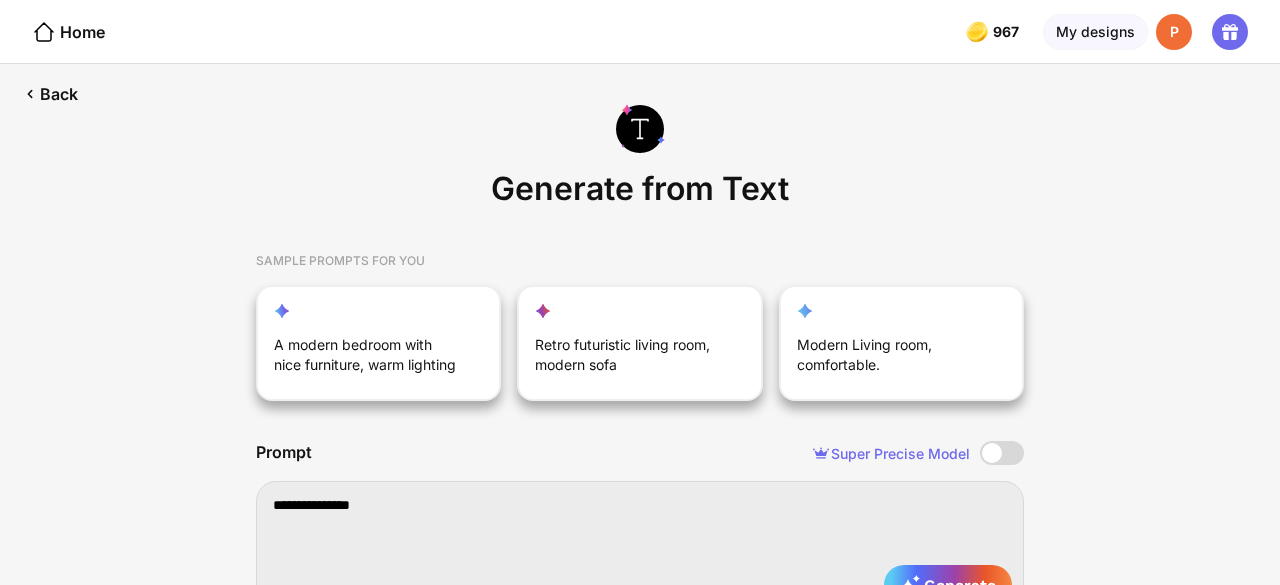 type on "**********" 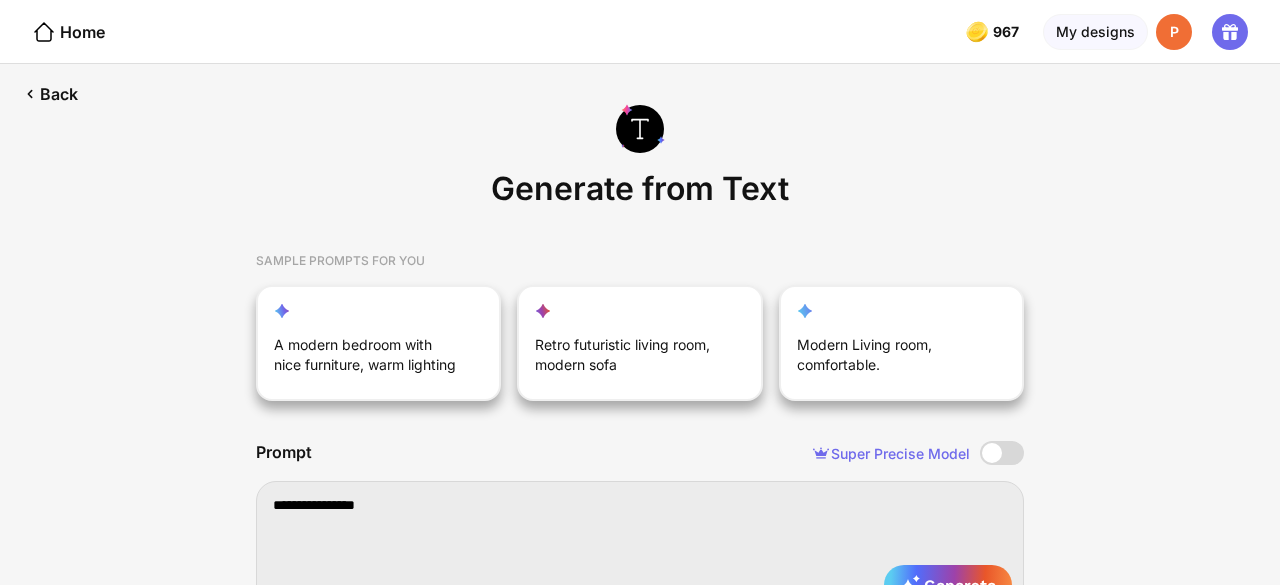 type on "**********" 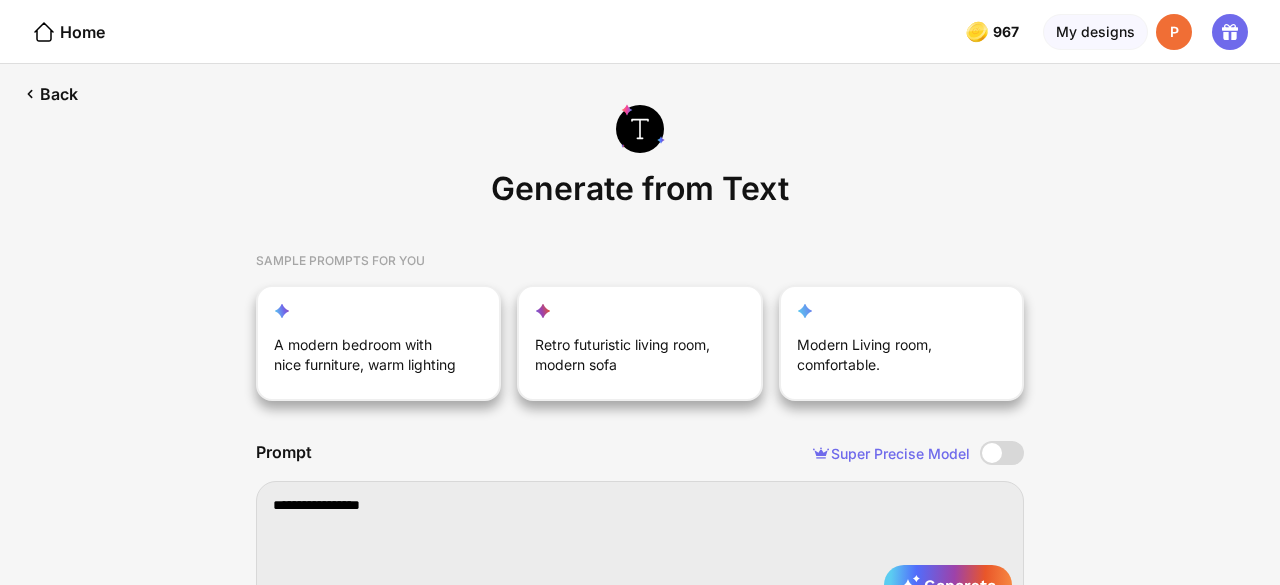 type on "**********" 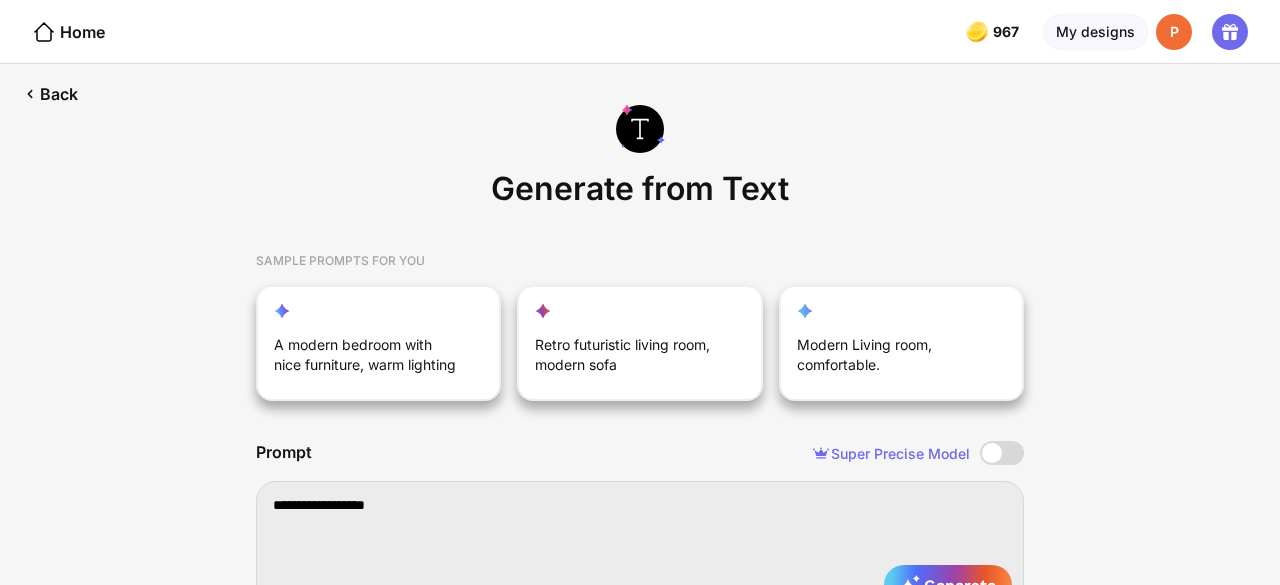 type on "**********" 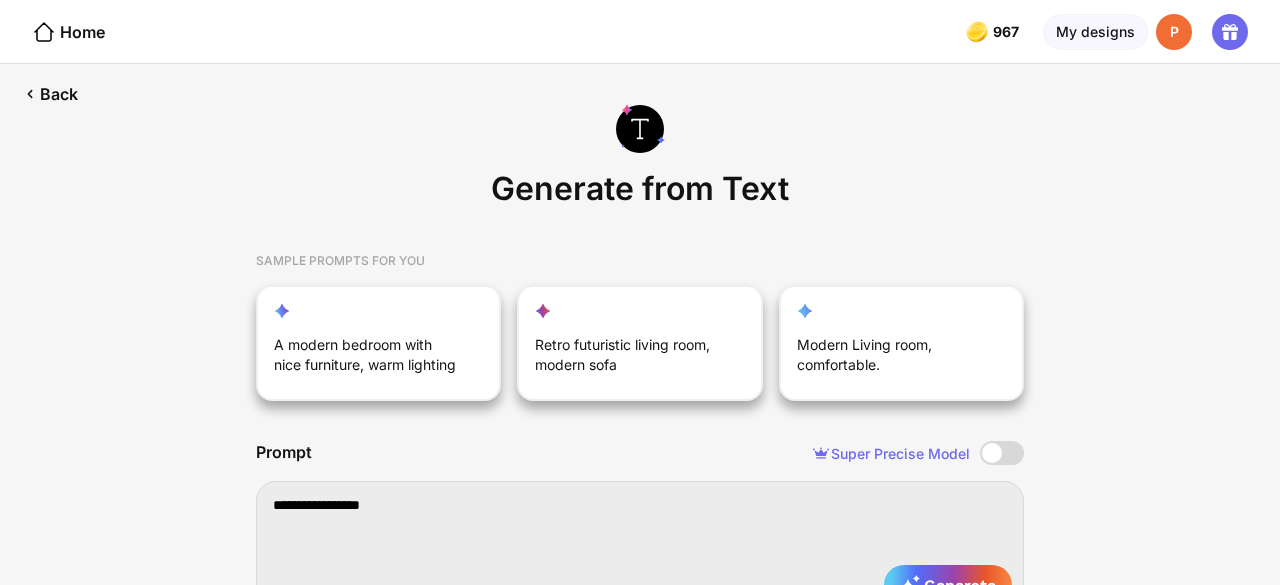 type on "**********" 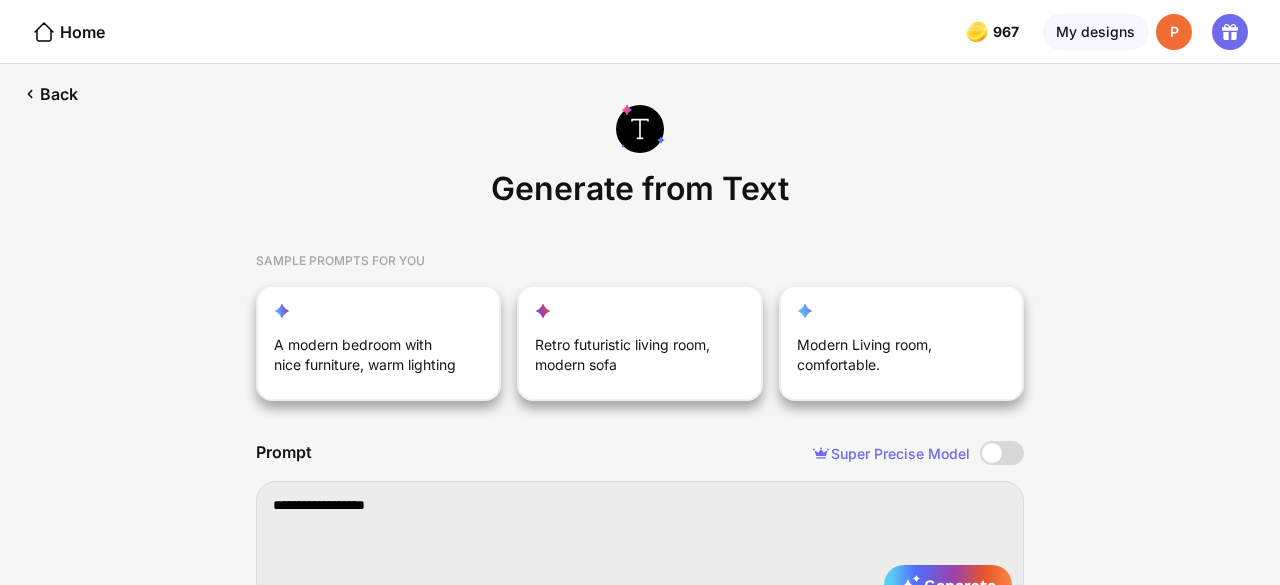 type on "**********" 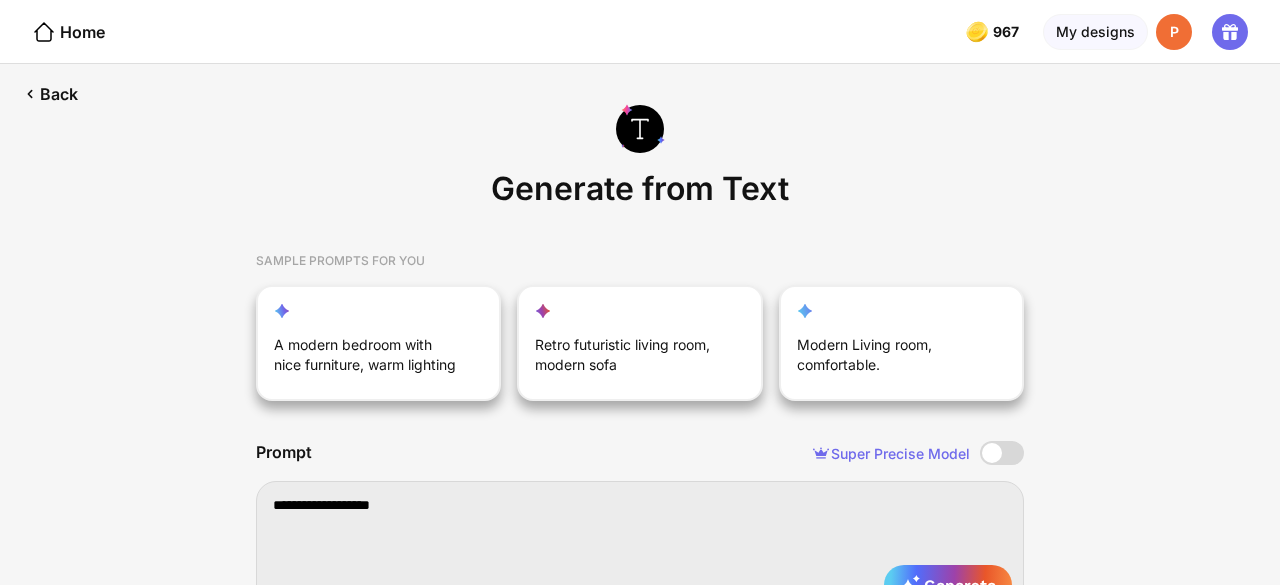 type on "**********" 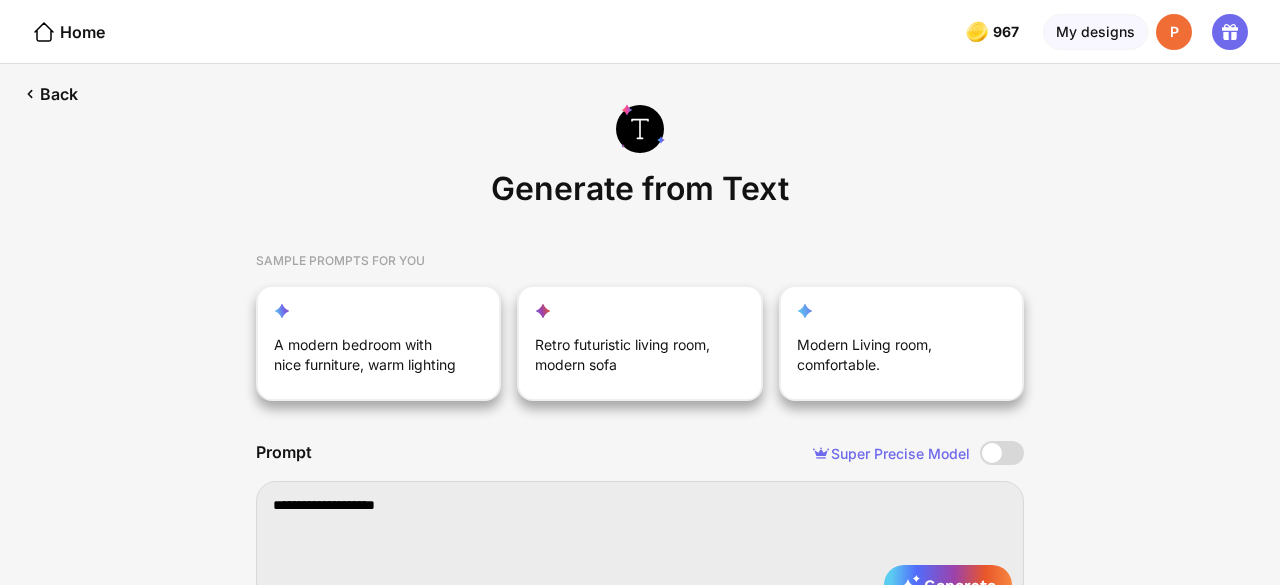 type on "**********" 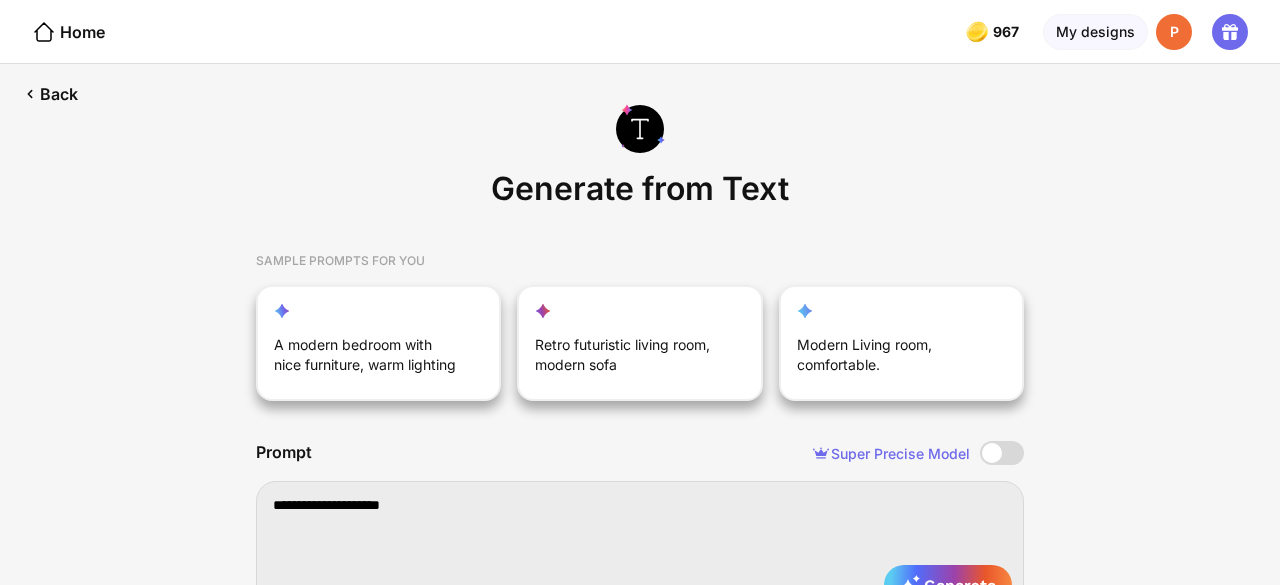 type on "**********" 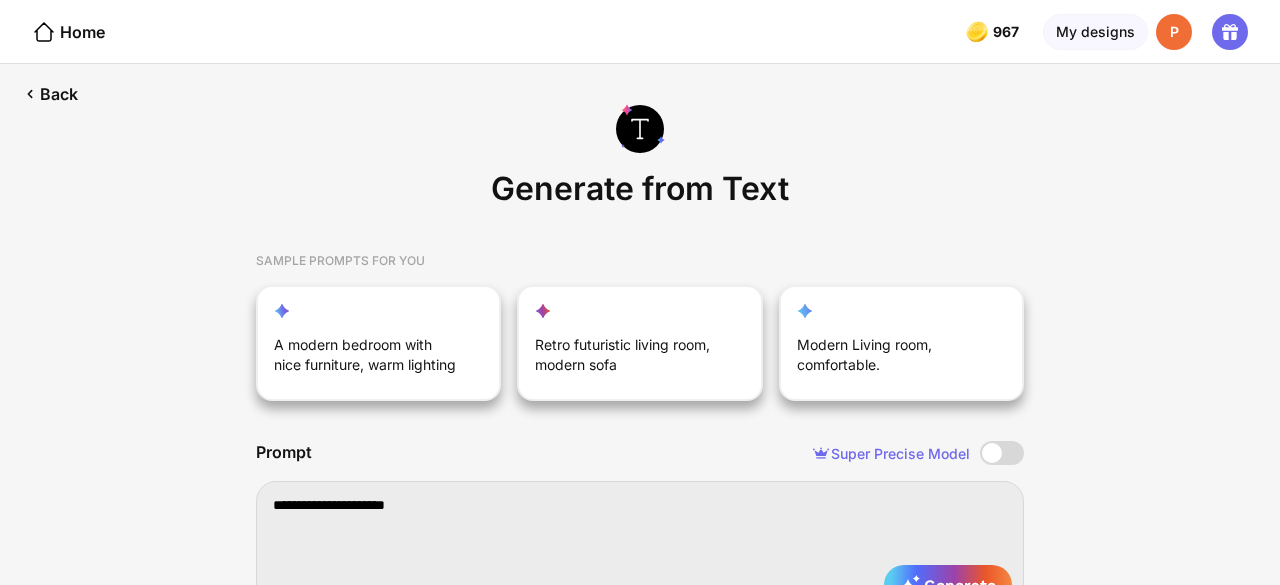 type on "**********" 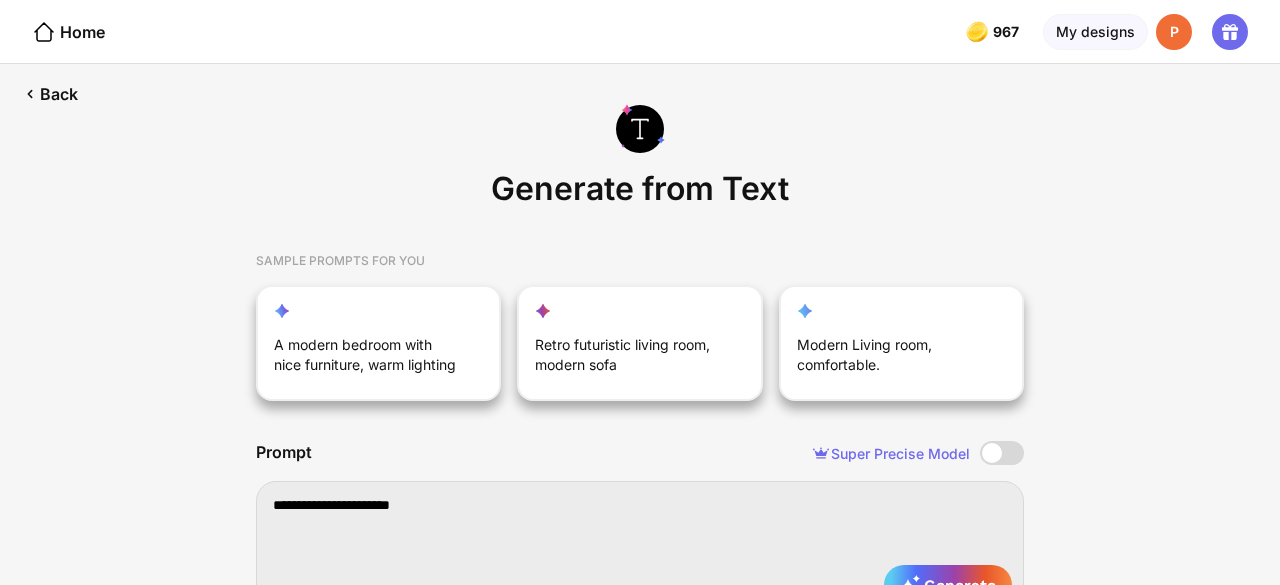 type on "**********" 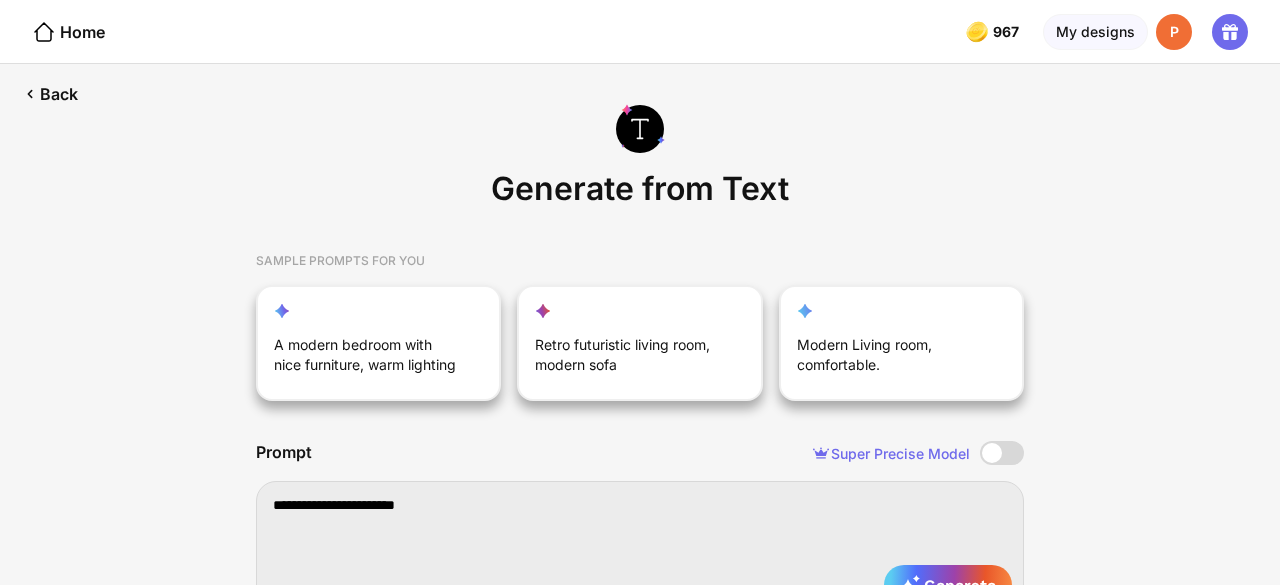 type on "**********" 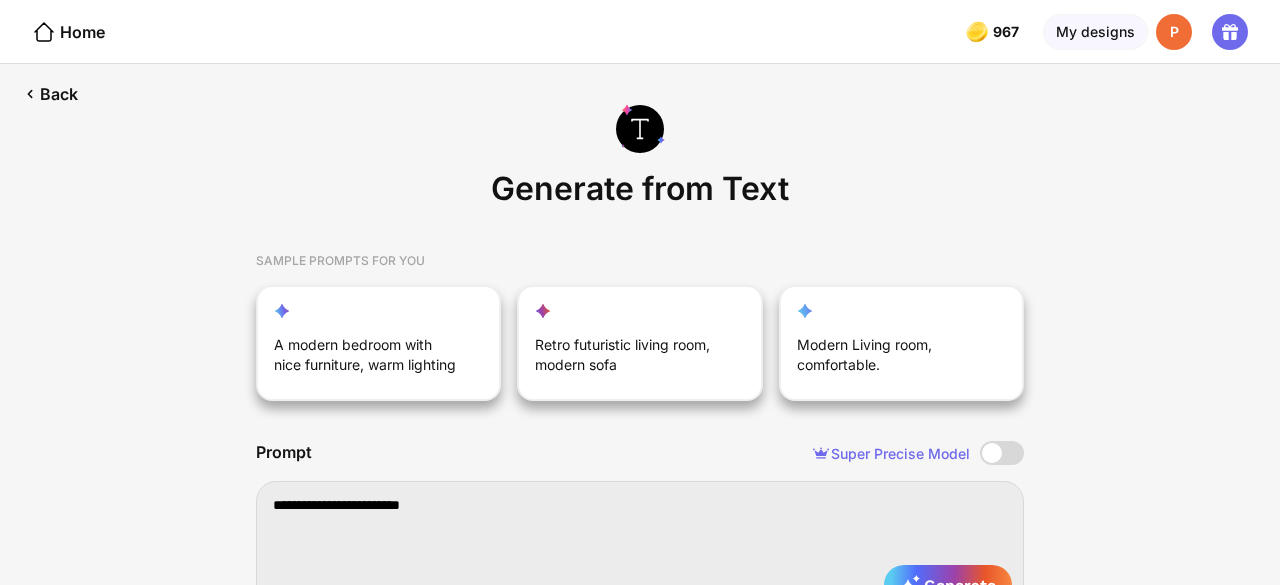 type on "**********" 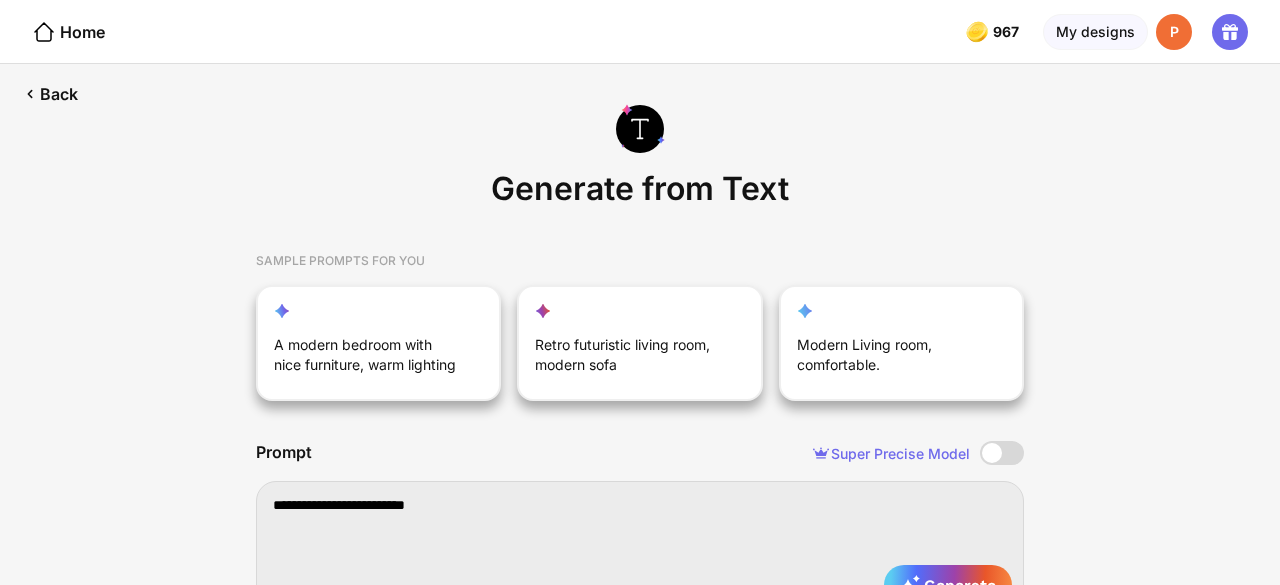 type on "**********" 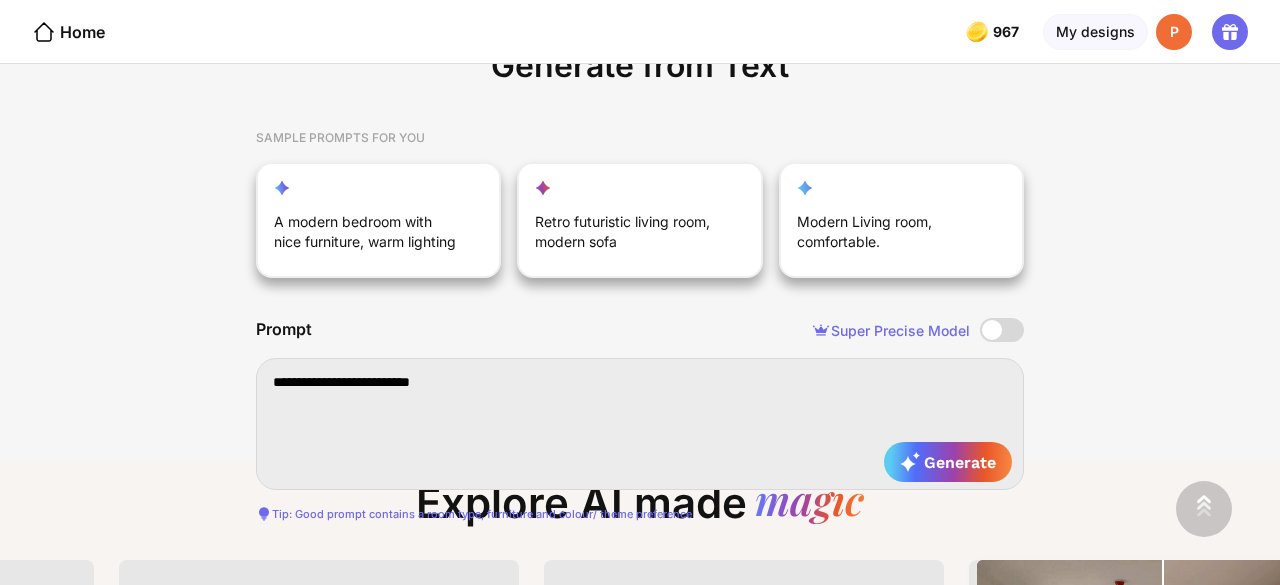 type on "**********" 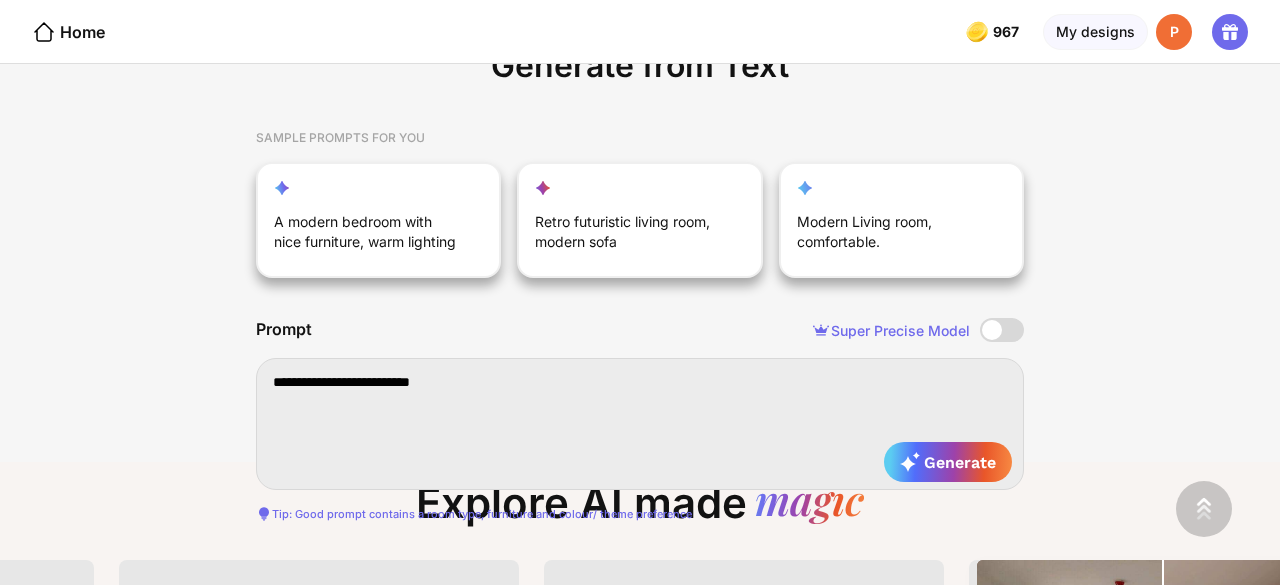 click on "Prompt  Super Precise Model" at bounding box center [640, 330] 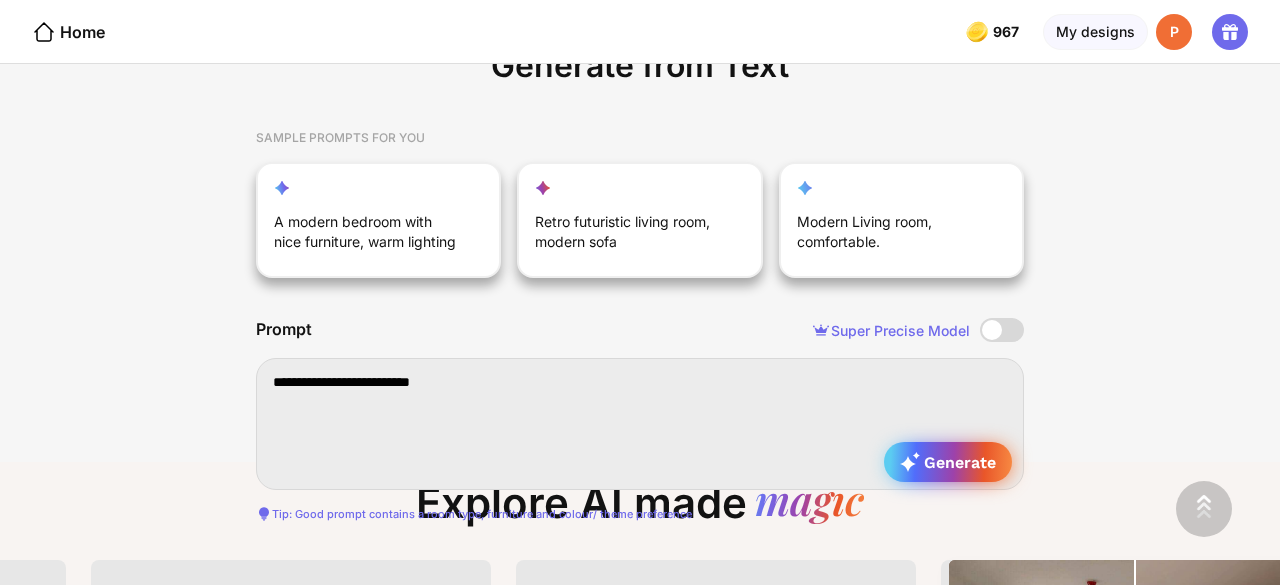click on "Generate" at bounding box center [948, 462] 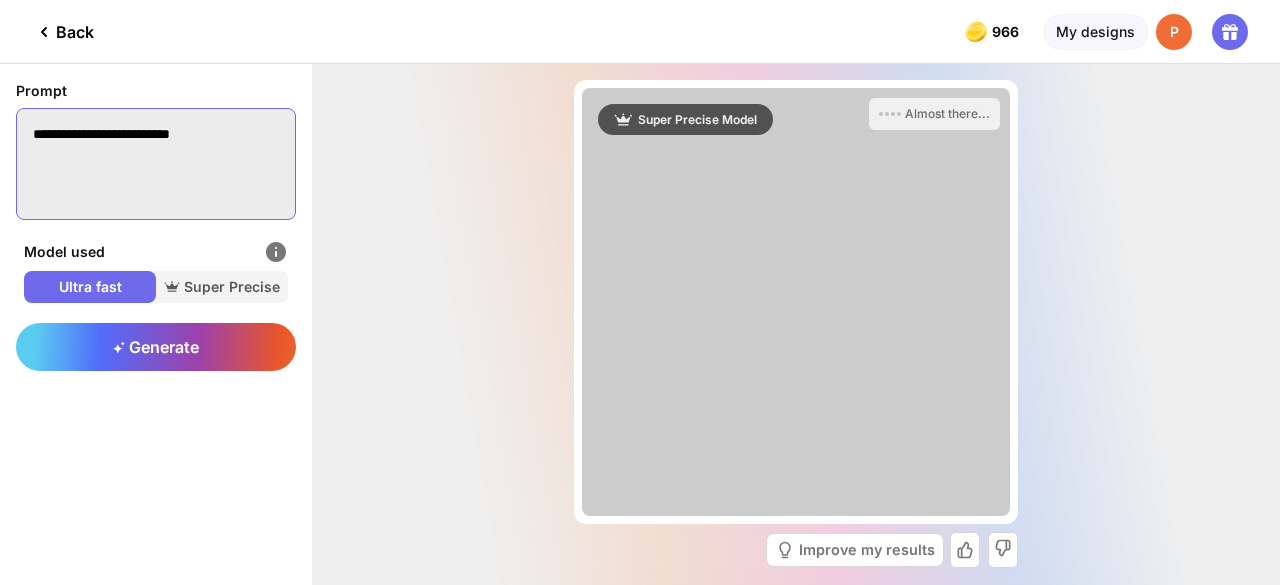 drag, startPoint x: 228, startPoint y: 135, endPoint x: 0, endPoint y: 134, distance: 228.0022 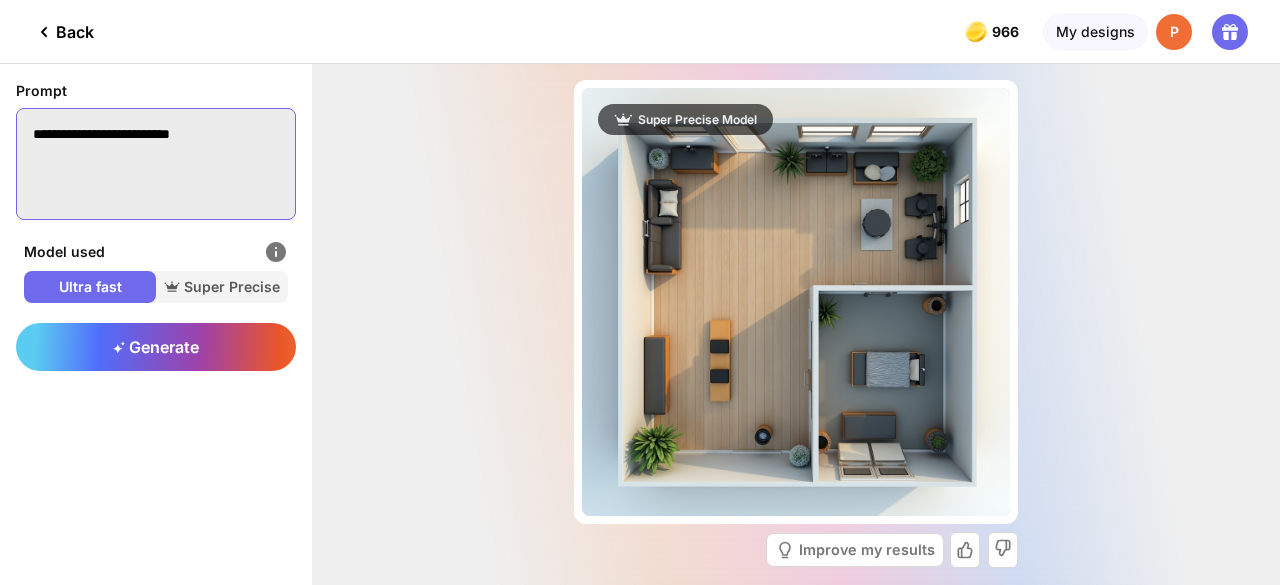 click on "**********" at bounding box center [156, 152] 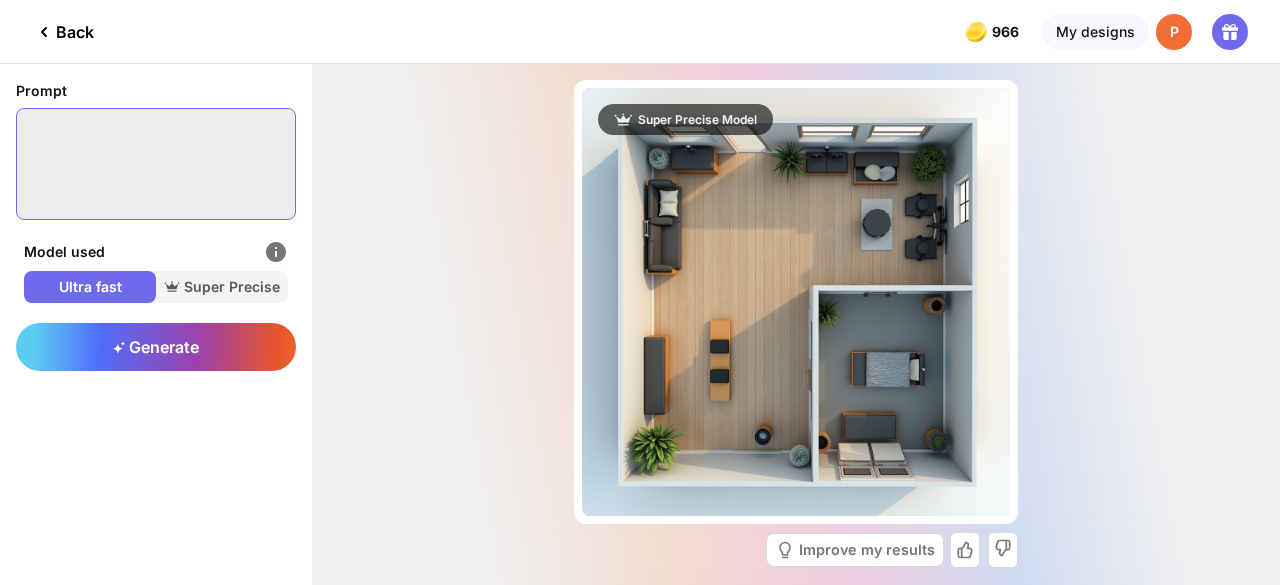 paste on "**********" 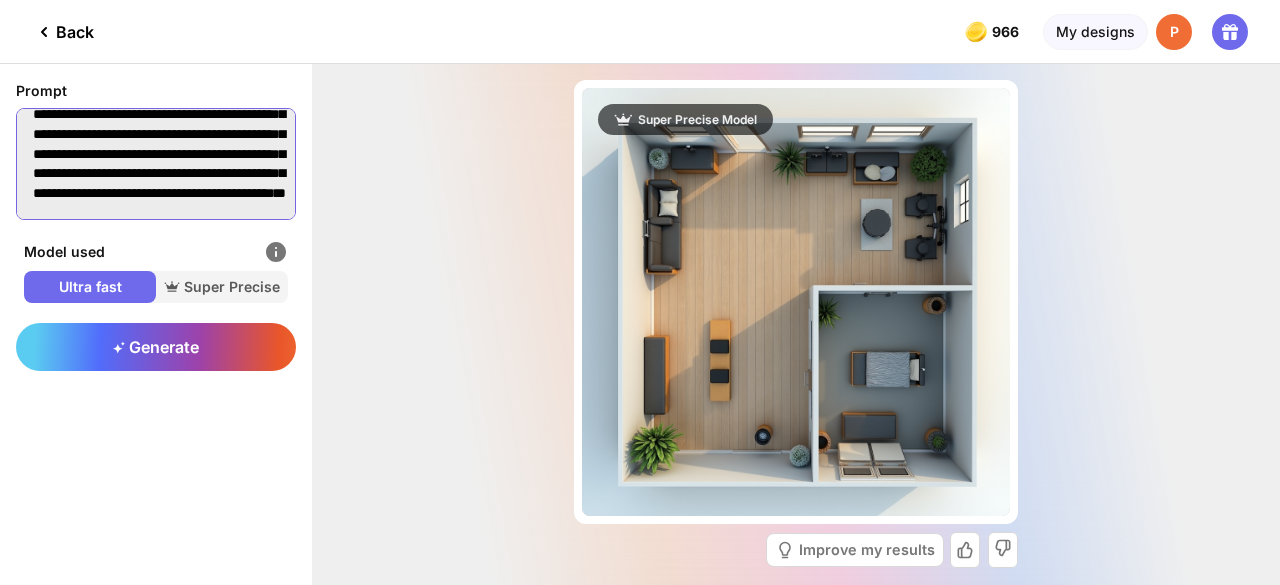 scroll, scrollTop: 198, scrollLeft: 0, axis: vertical 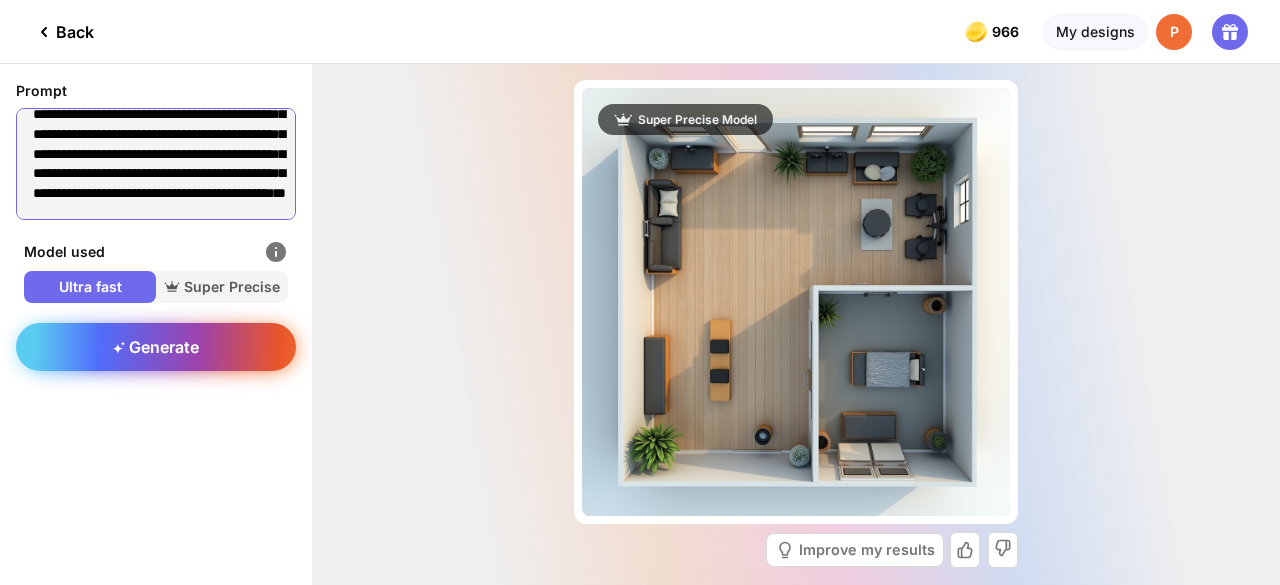 type on "**********" 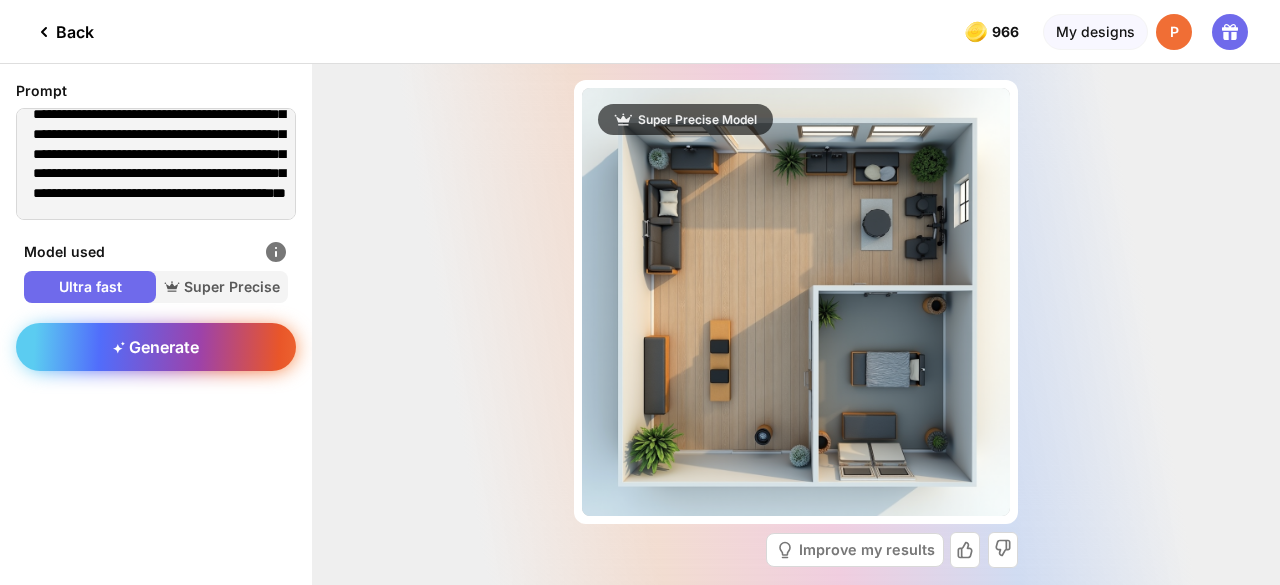 click on "Generate" at bounding box center [156, 347] 